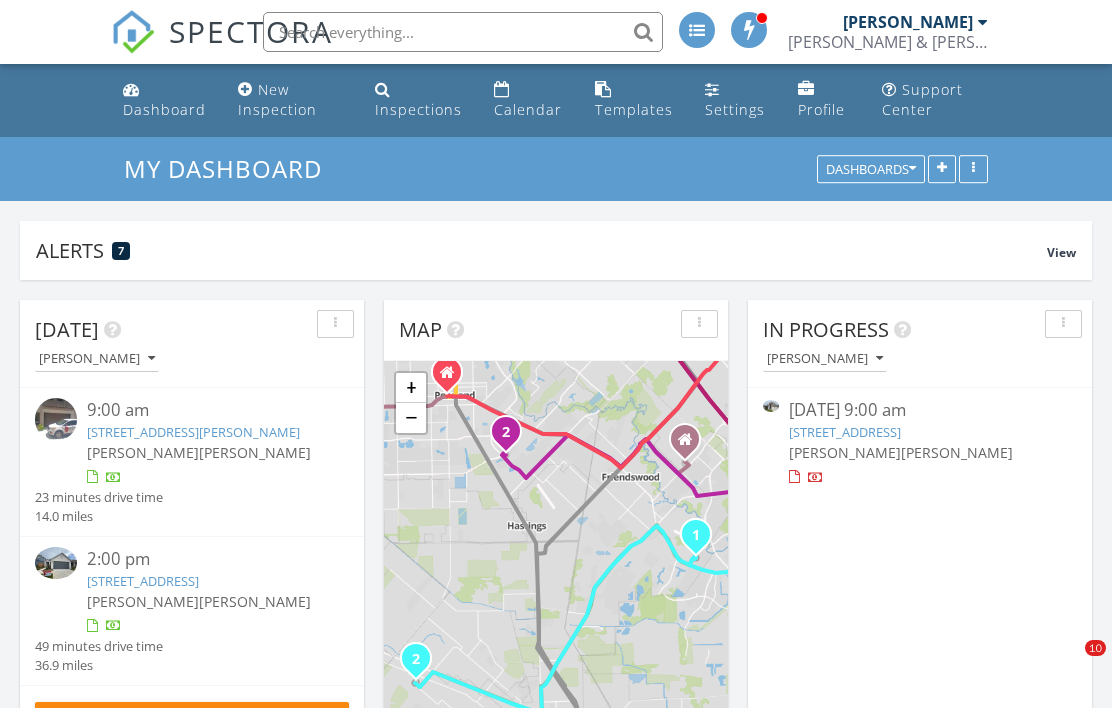 scroll, scrollTop: 1154, scrollLeft: 0, axis: vertical 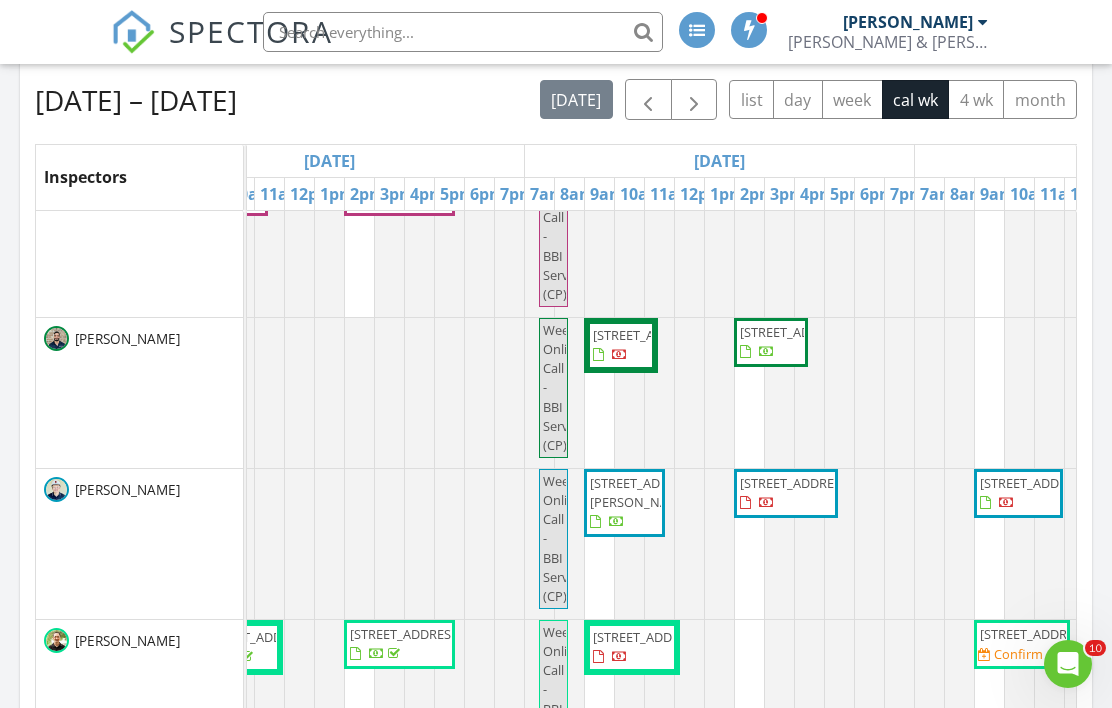 click at bounding box center [694, 100] 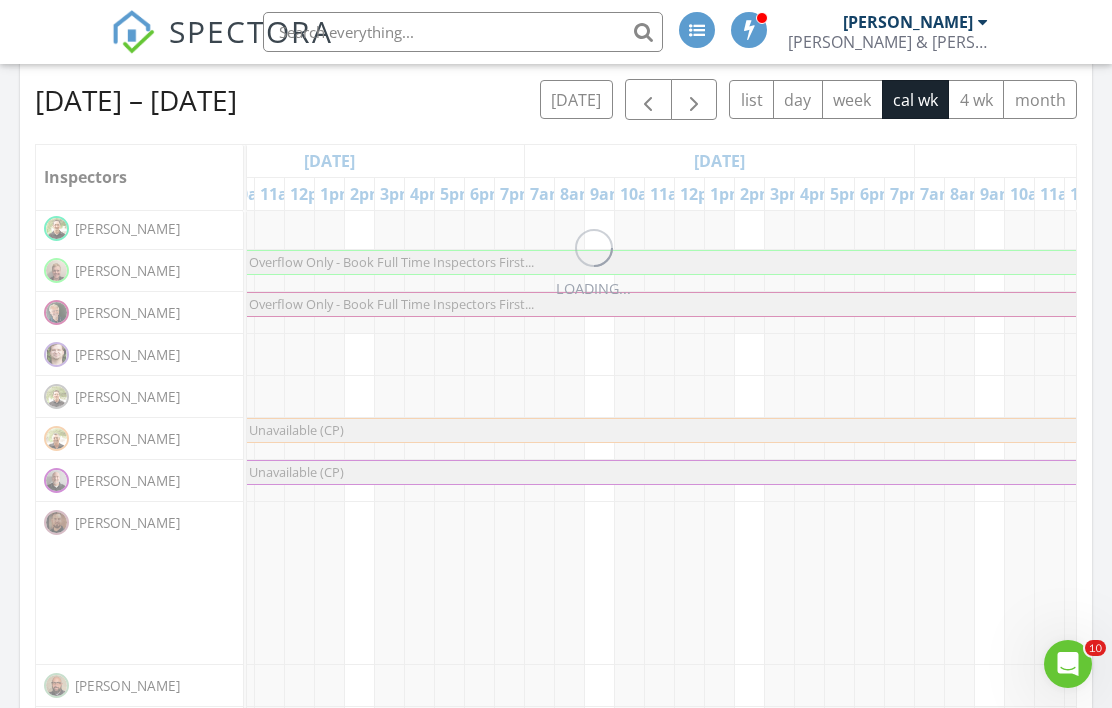 scroll, scrollTop: 0, scrollLeft: 0, axis: both 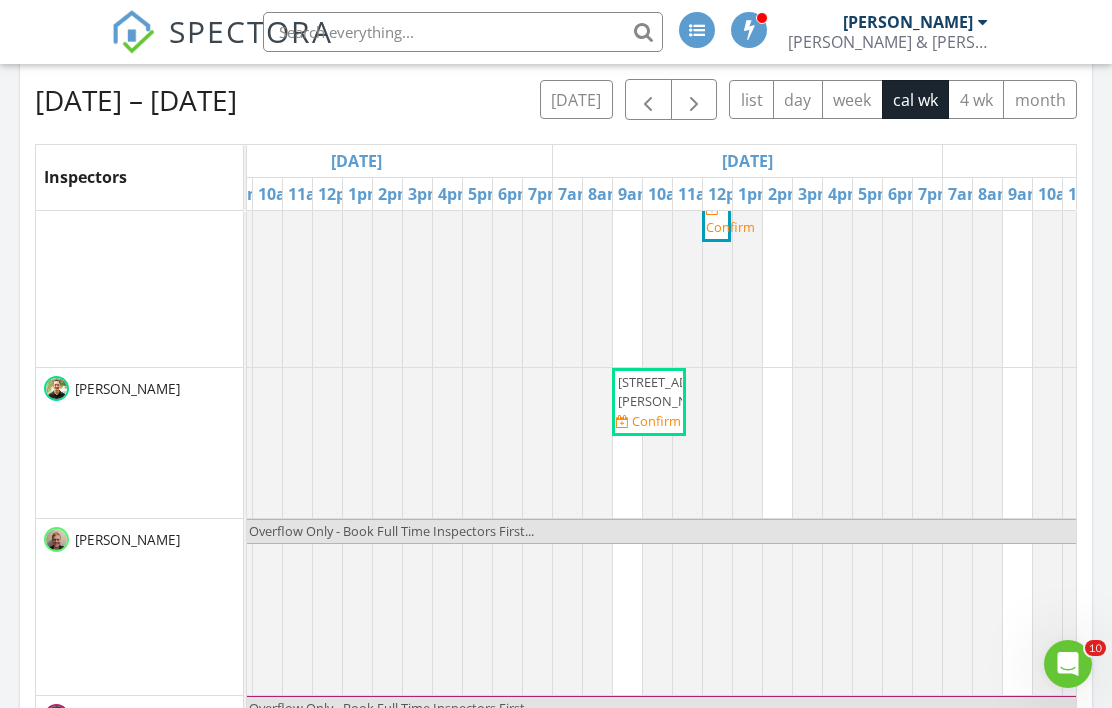 click at bounding box center [777, 1088] 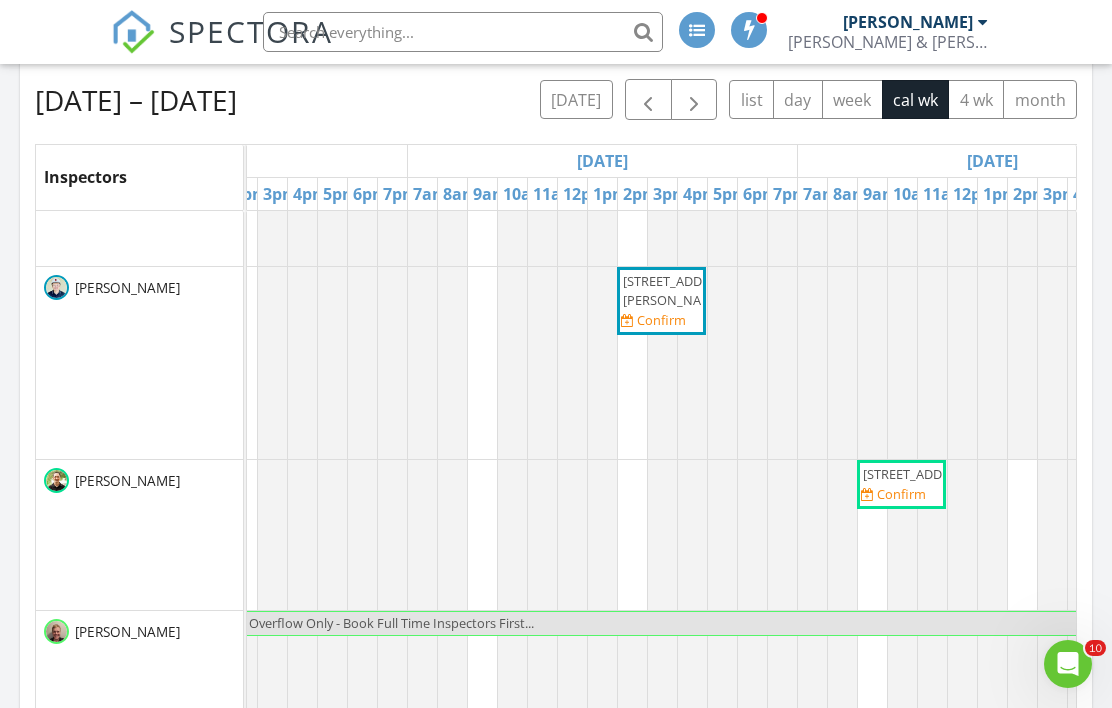 click at bounding box center [648, 99] 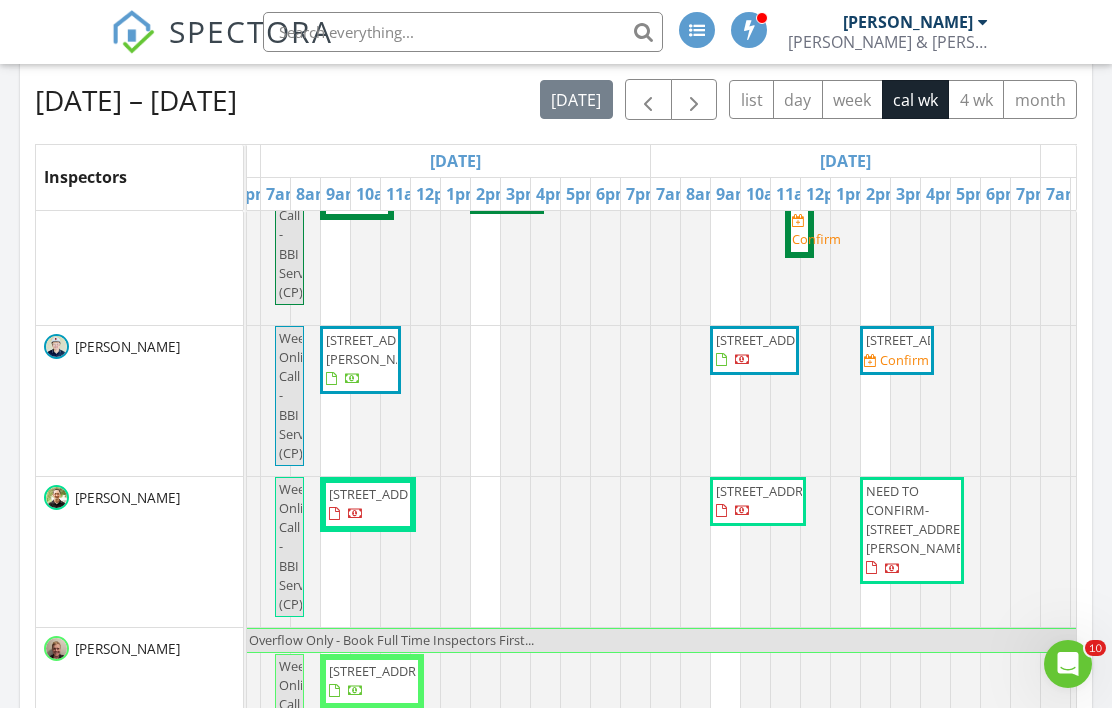click at bounding box center (1160, 552) 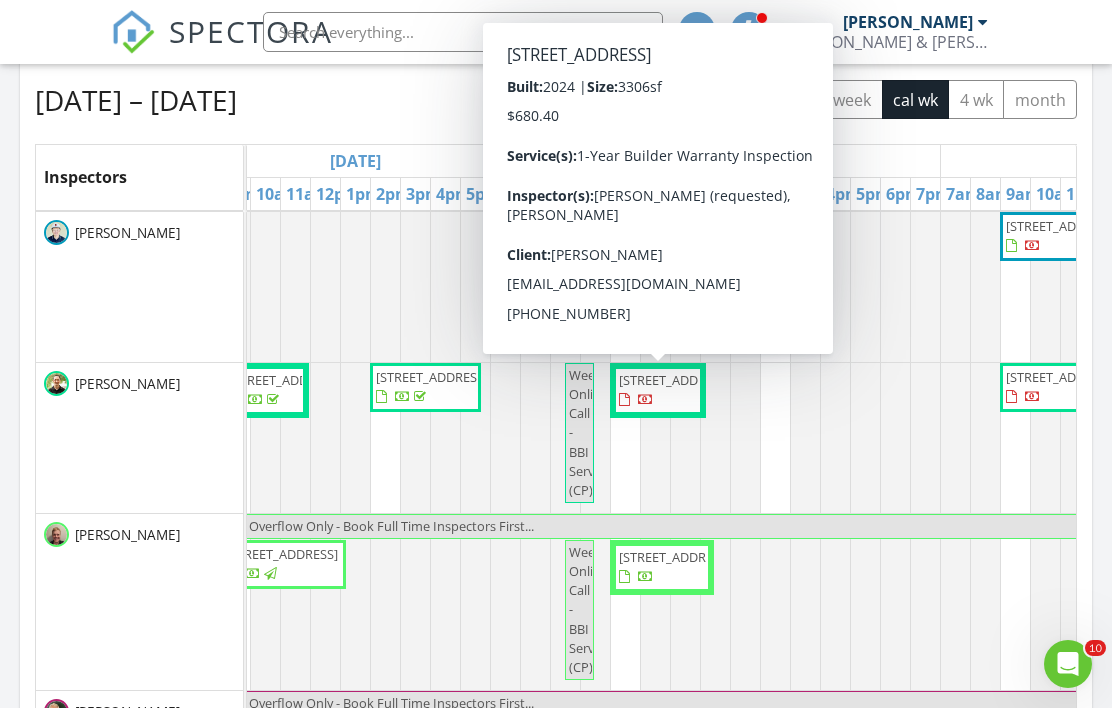click on "23514 Sitka Spruce Dr , Katy 77449" at bounding box center (675, 380) 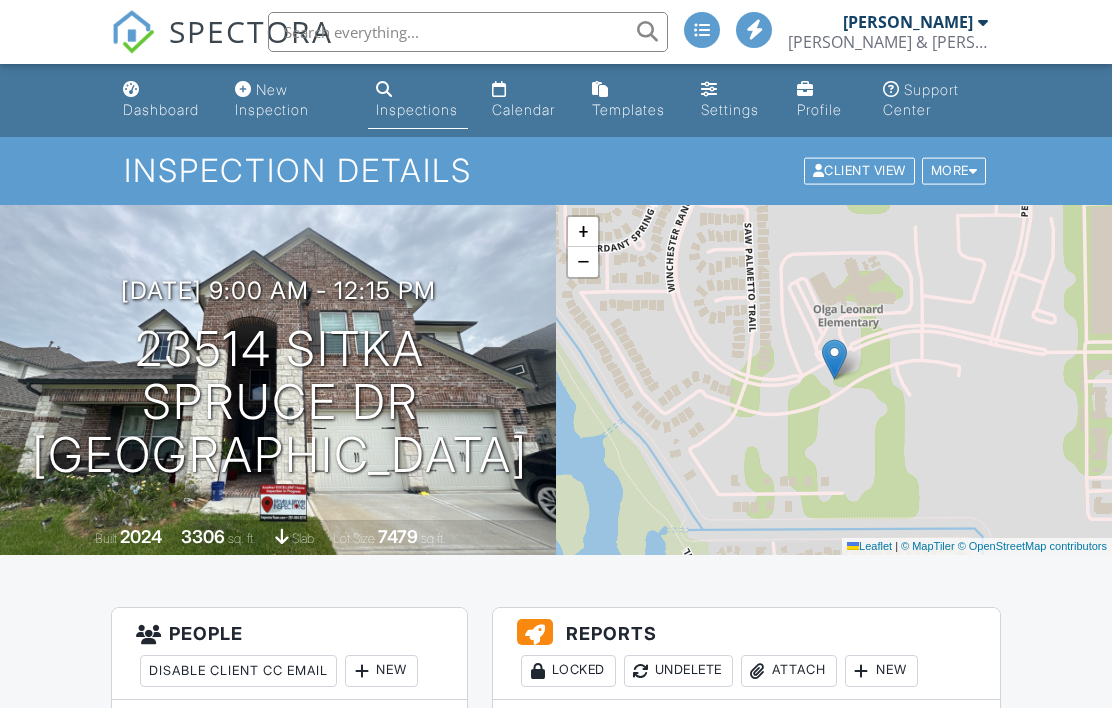 scroll, scrollTop: 0, scrollLeft: 0, axis: both 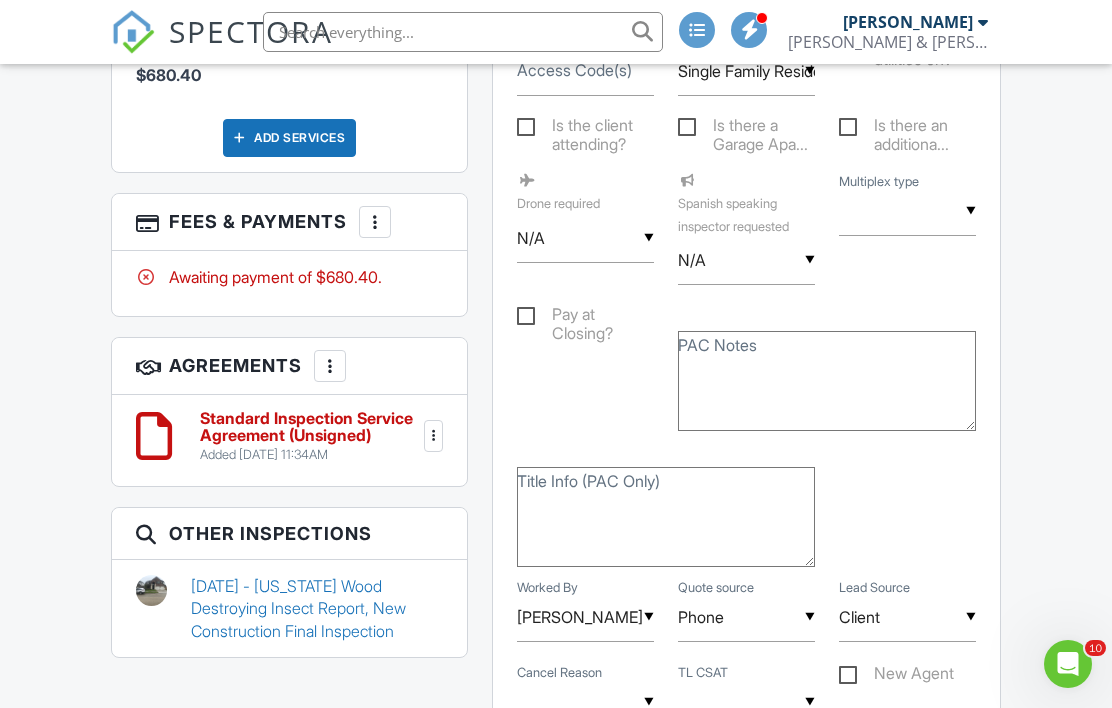 click on "07/26/2024 - Texas Wood Destroying Insect Report, New Construction Final Inspection" at bounding box center [317, 608] 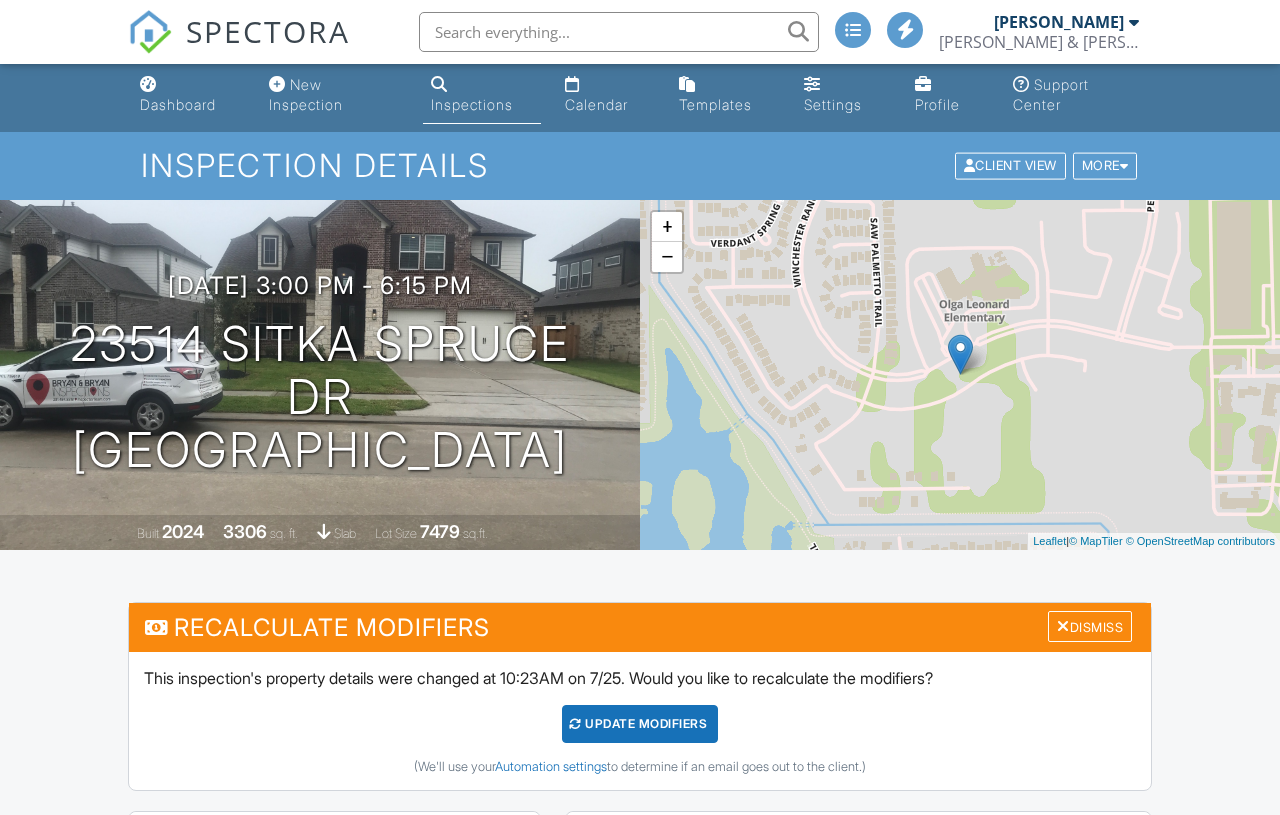 scroll, scrollTop: 5, scrollLeft: 0, axis: vertical 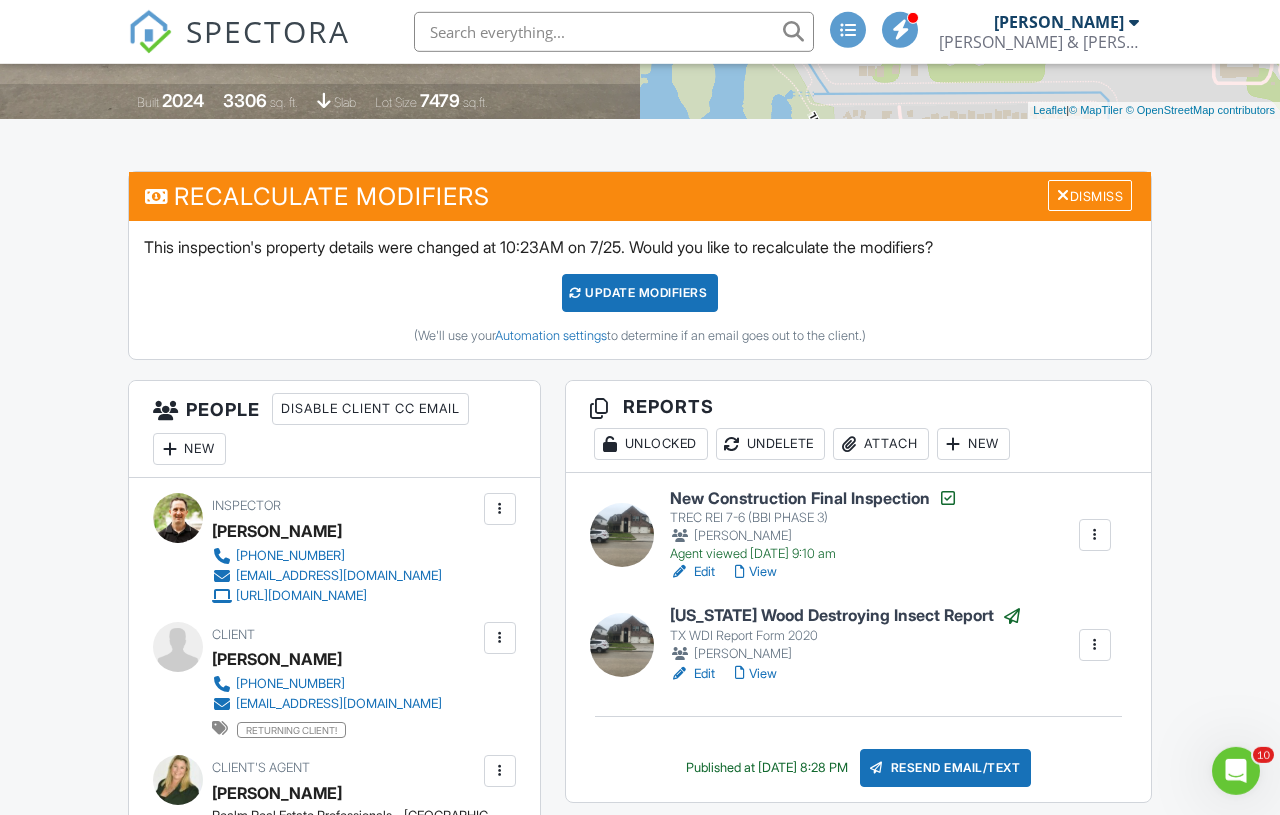 click on "View" at bounding box center [756, 572] 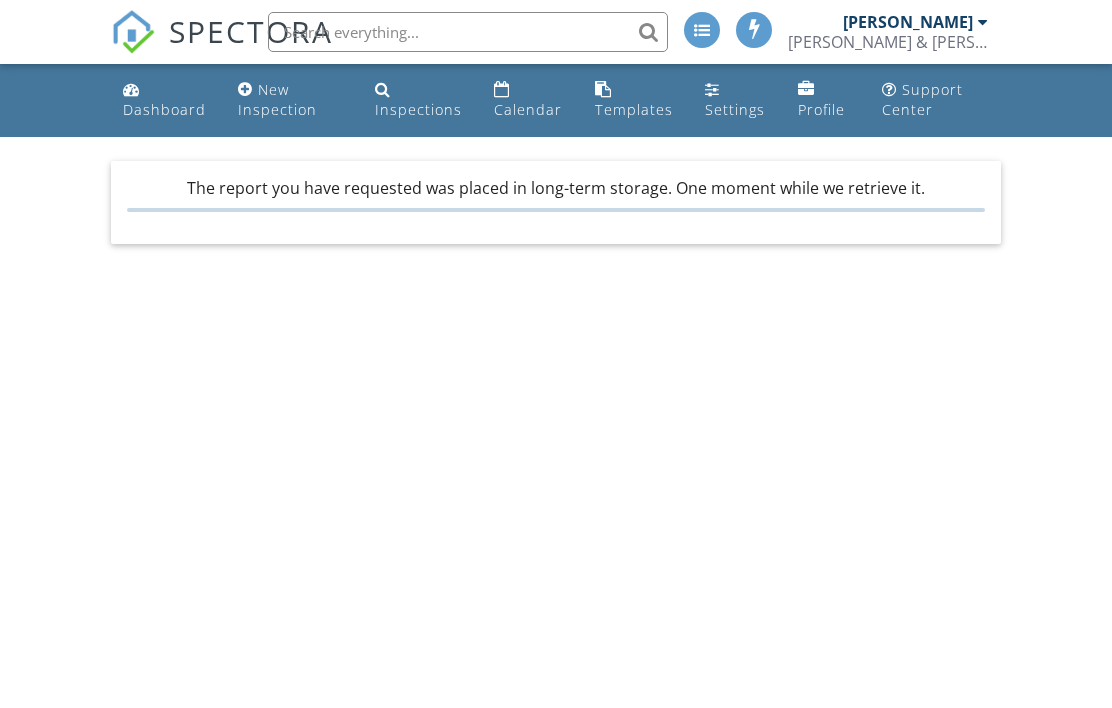 scroll, scrollTop: 0, scrollLeft: 0, axis: both 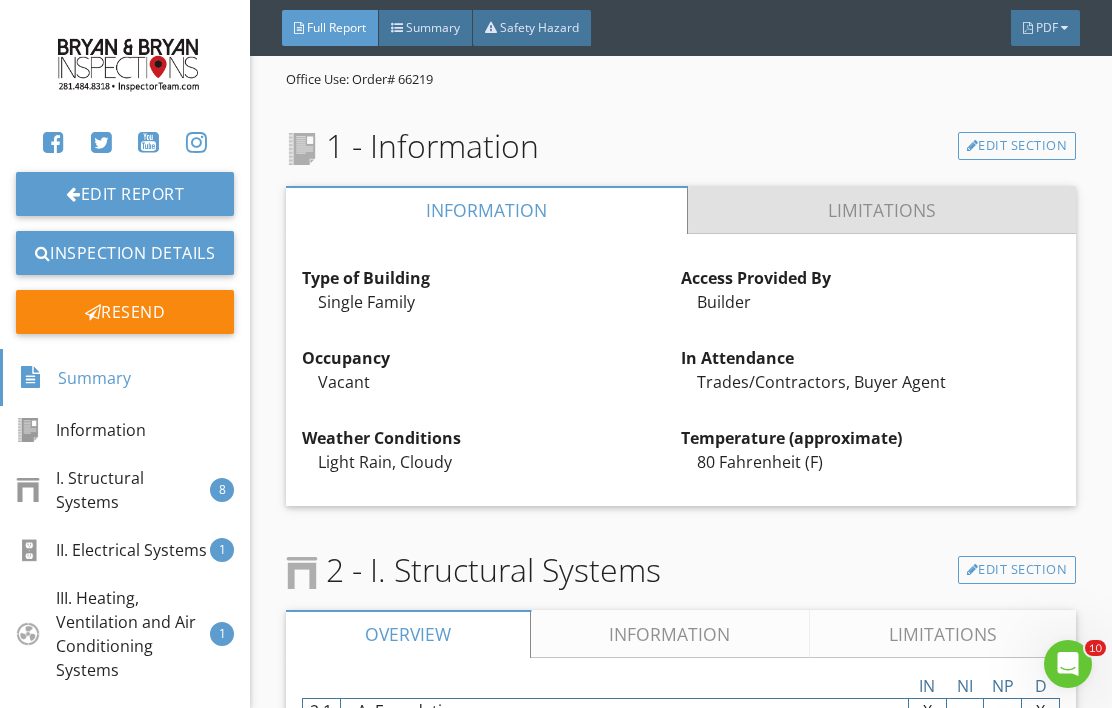 click on "Limitations" at bounding box center (882, 210) 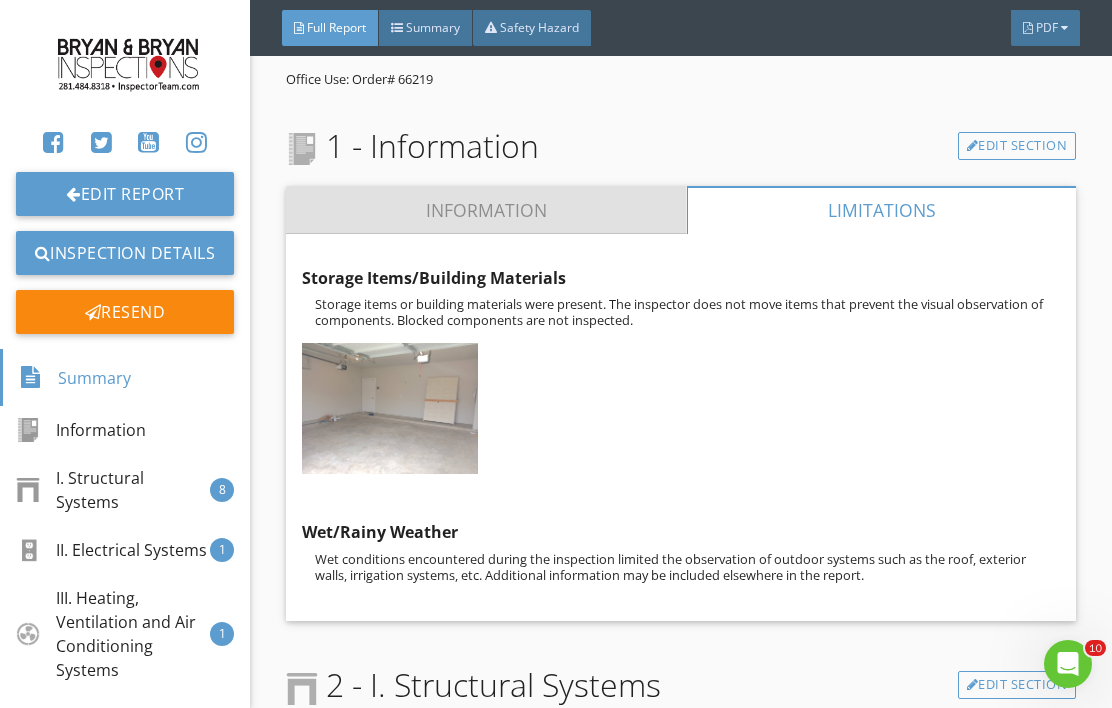 click on "Information" at bounding box center [486, 210] 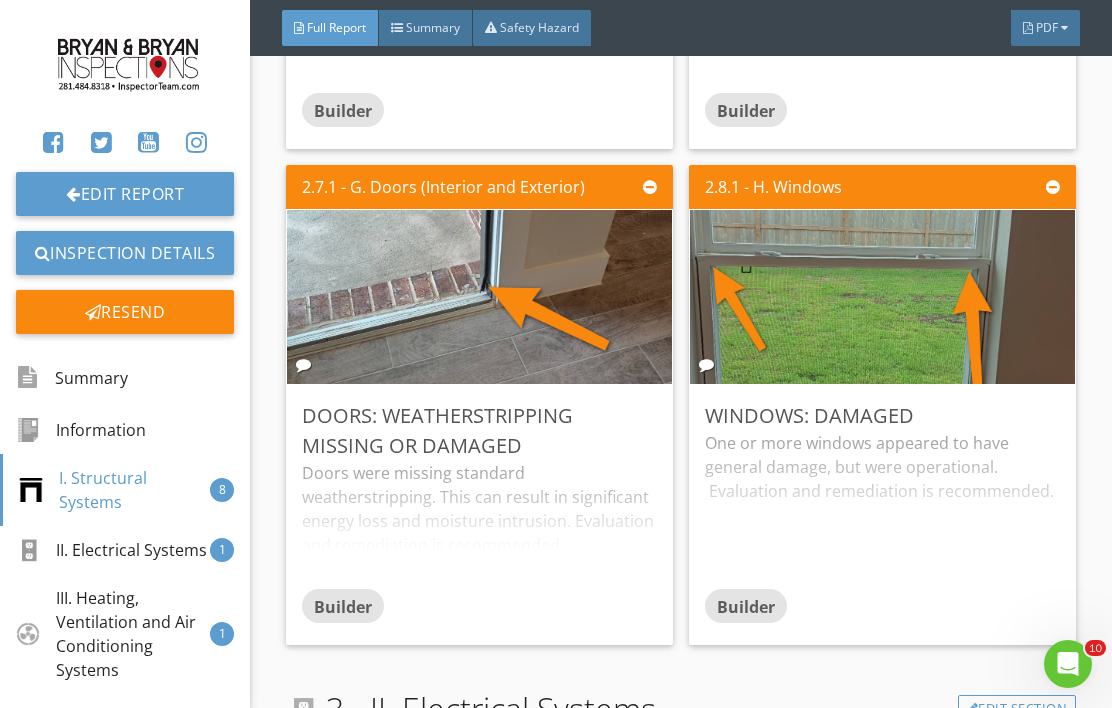 scroll, scrollTop: 3478, scrollLeft: 0, axis: vertical 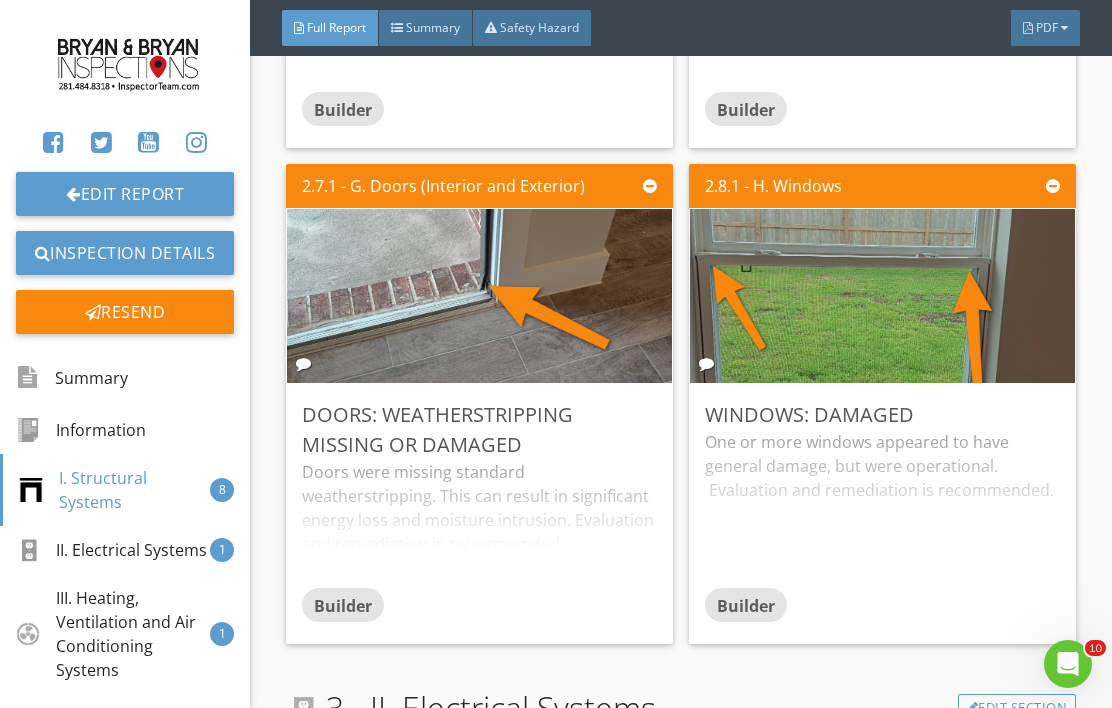 click at bounding box center [480, 296] 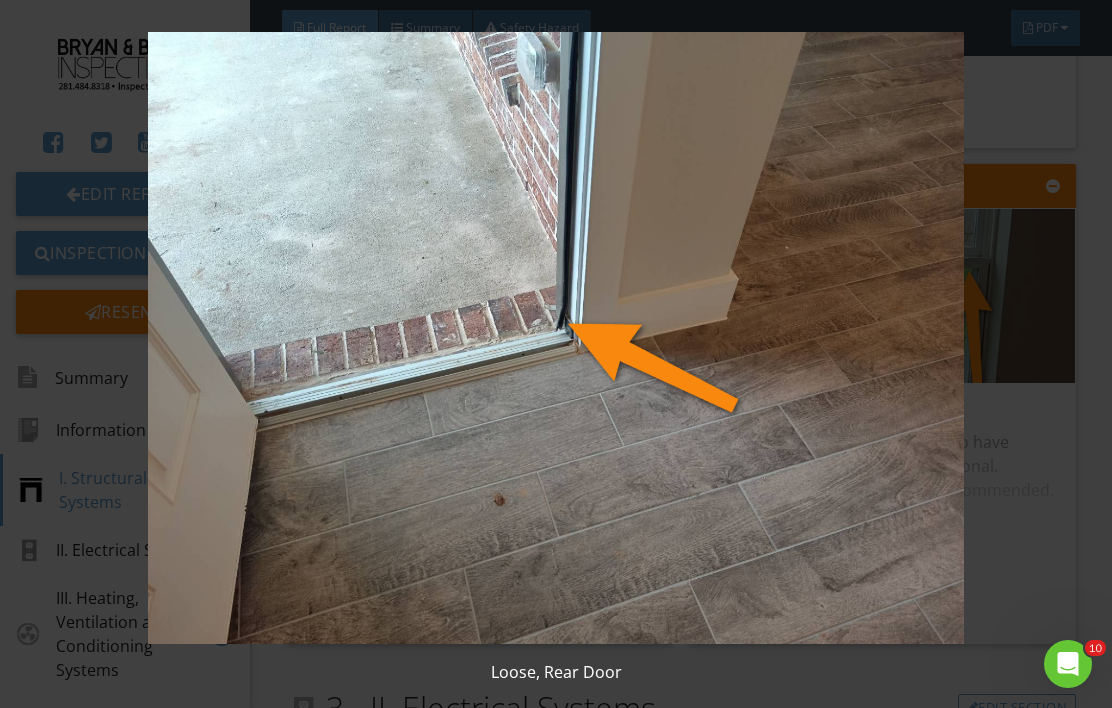 click at bounding box center [556, 338] 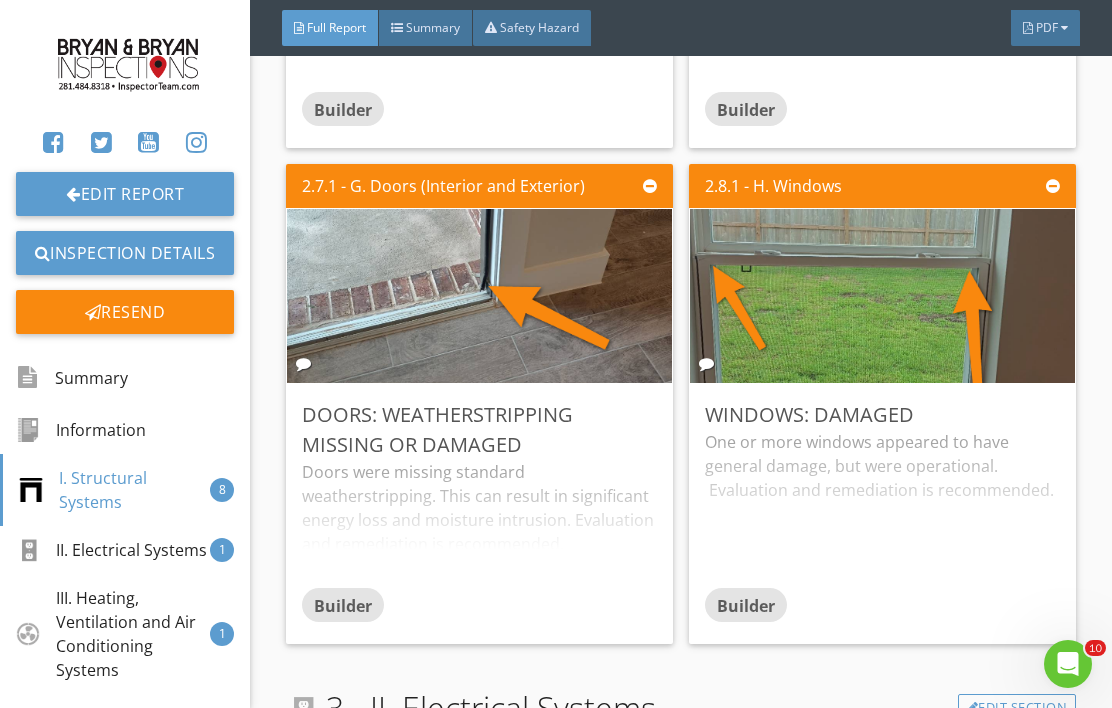 click at bounding box center (883, 296) 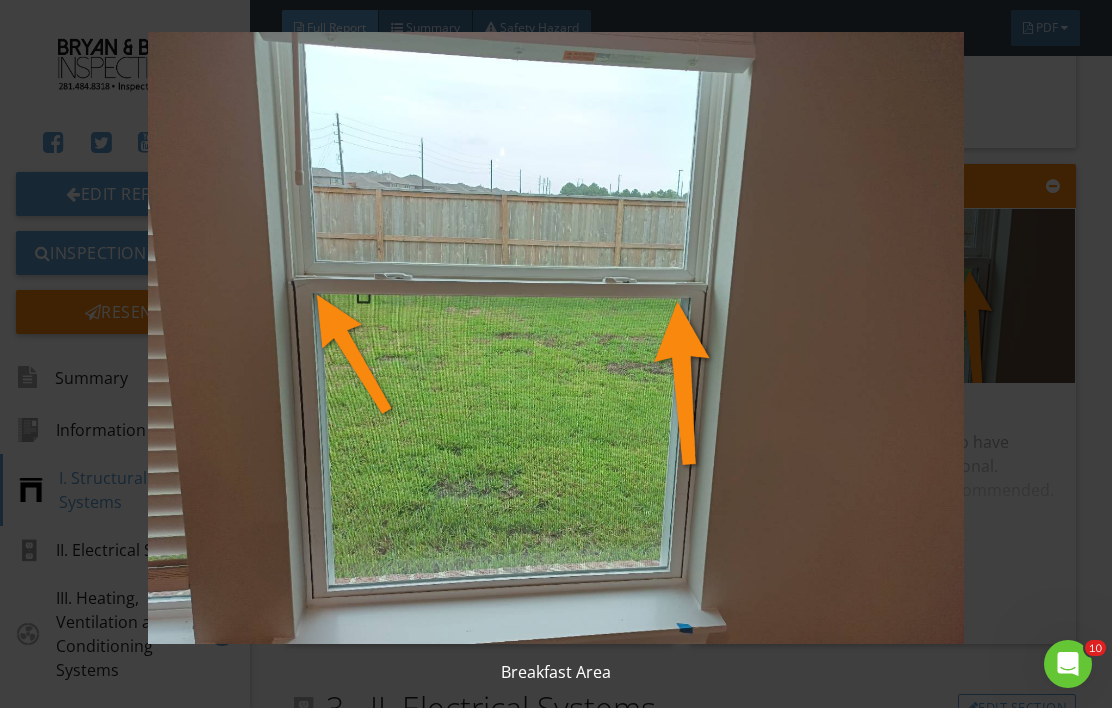 click at bounding box center (556, 338) 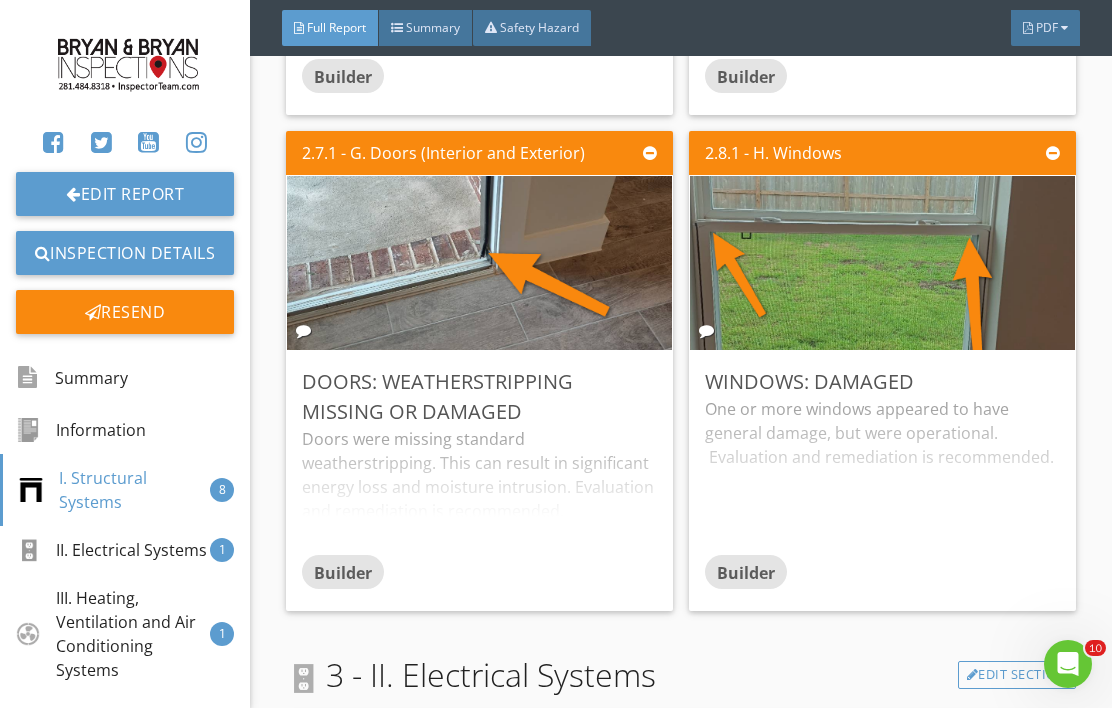 scroll, scrollTop: 3512, scrollLeft: 0, axis: vertical 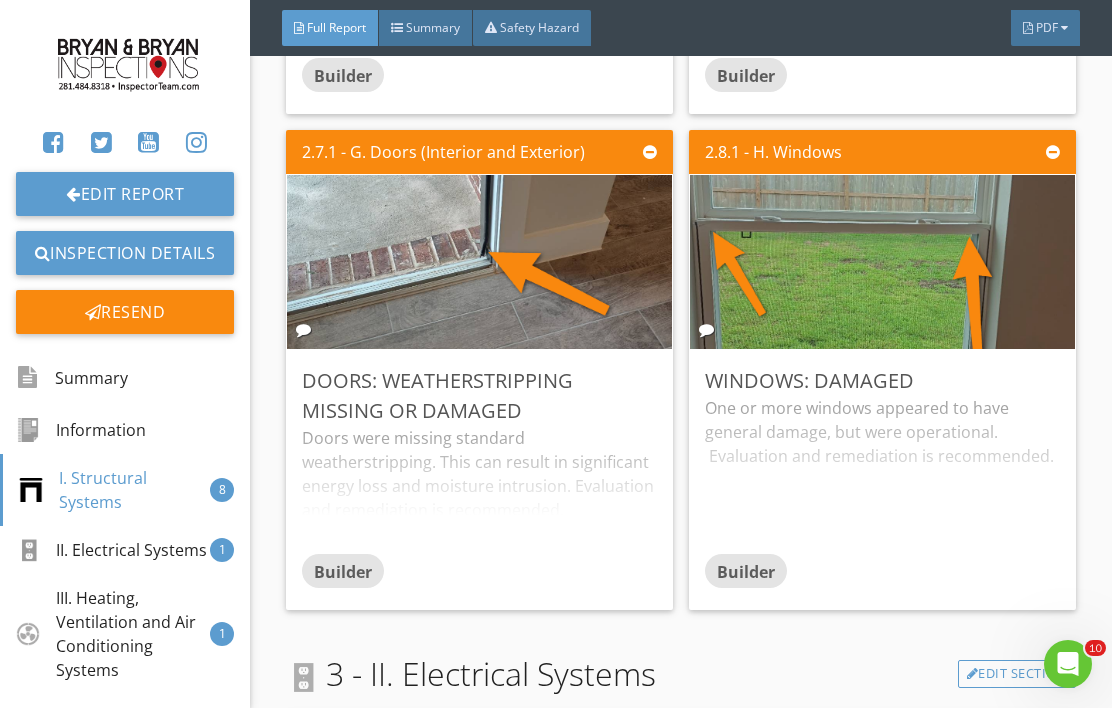 click at bounding box center [480, 262] 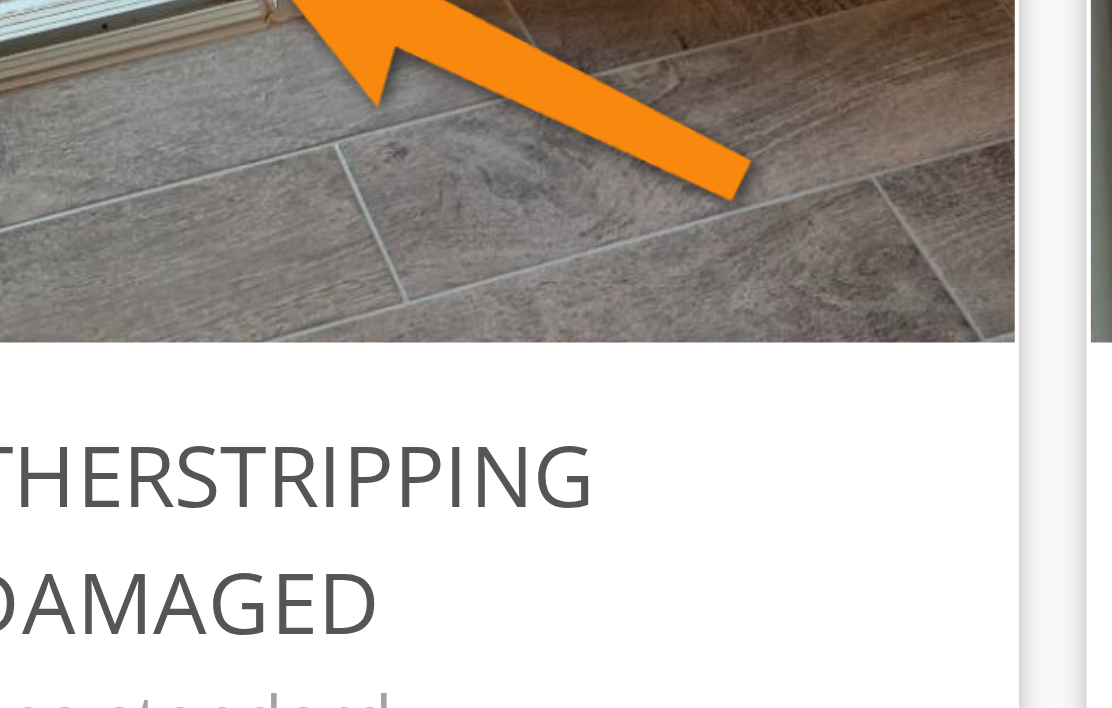 click at bounding box center (480, 262) 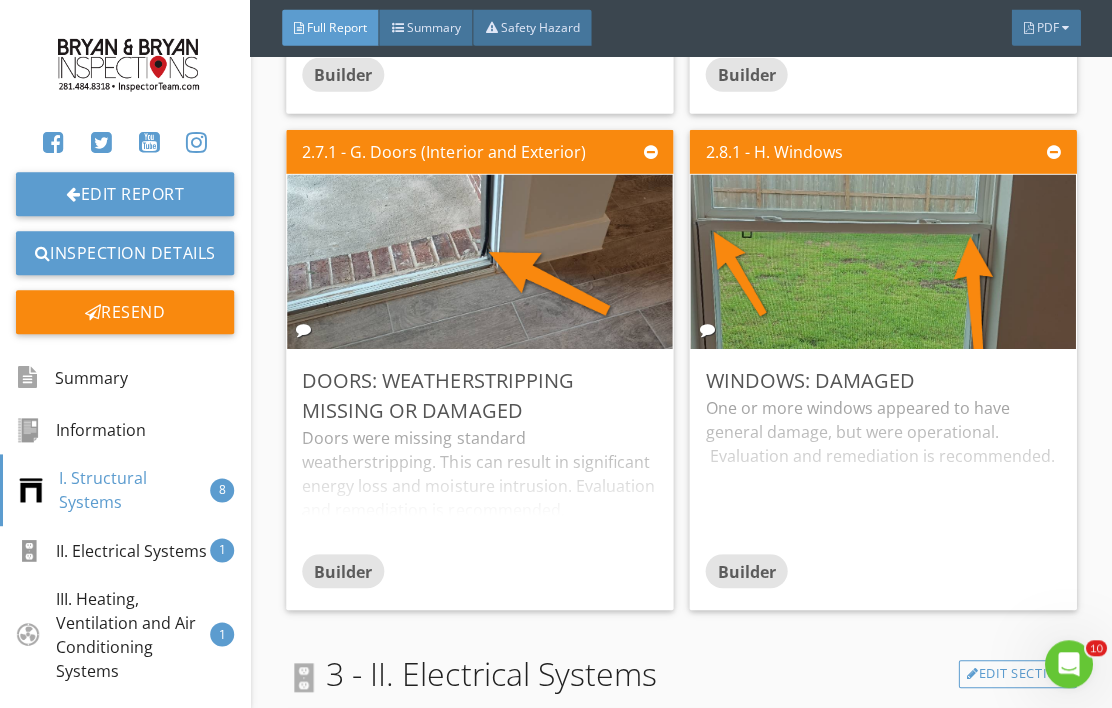 scroll, scrollTop: 0, scrollLeft: 0, axis: both 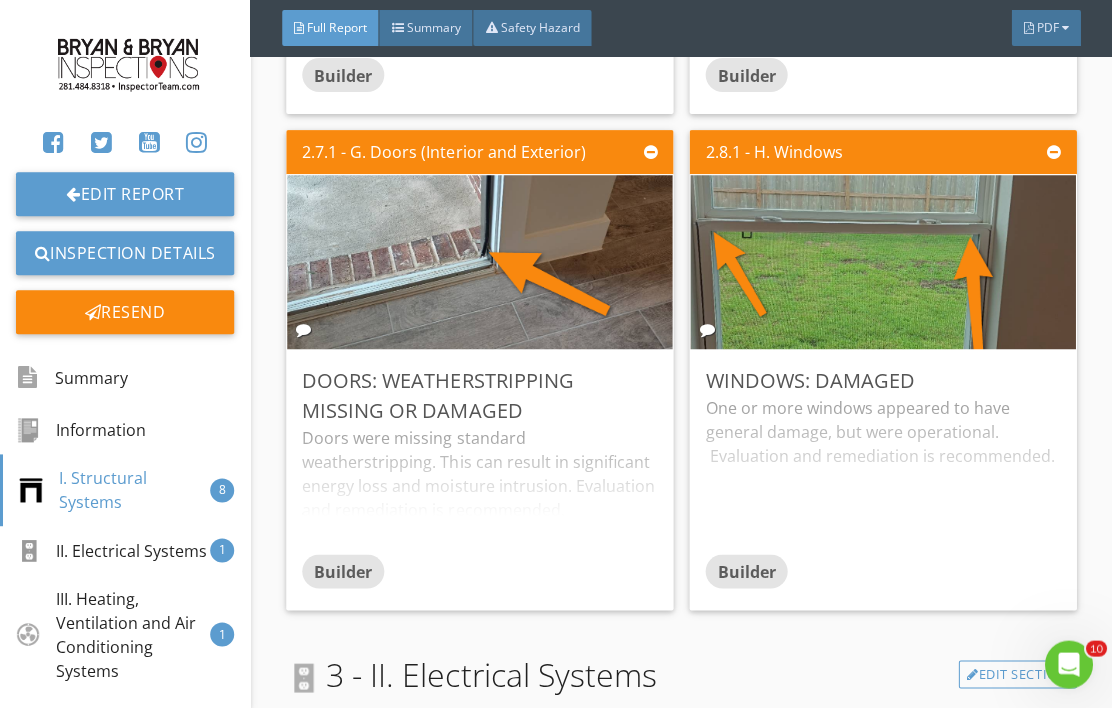 click at bounding box center [883, 262] 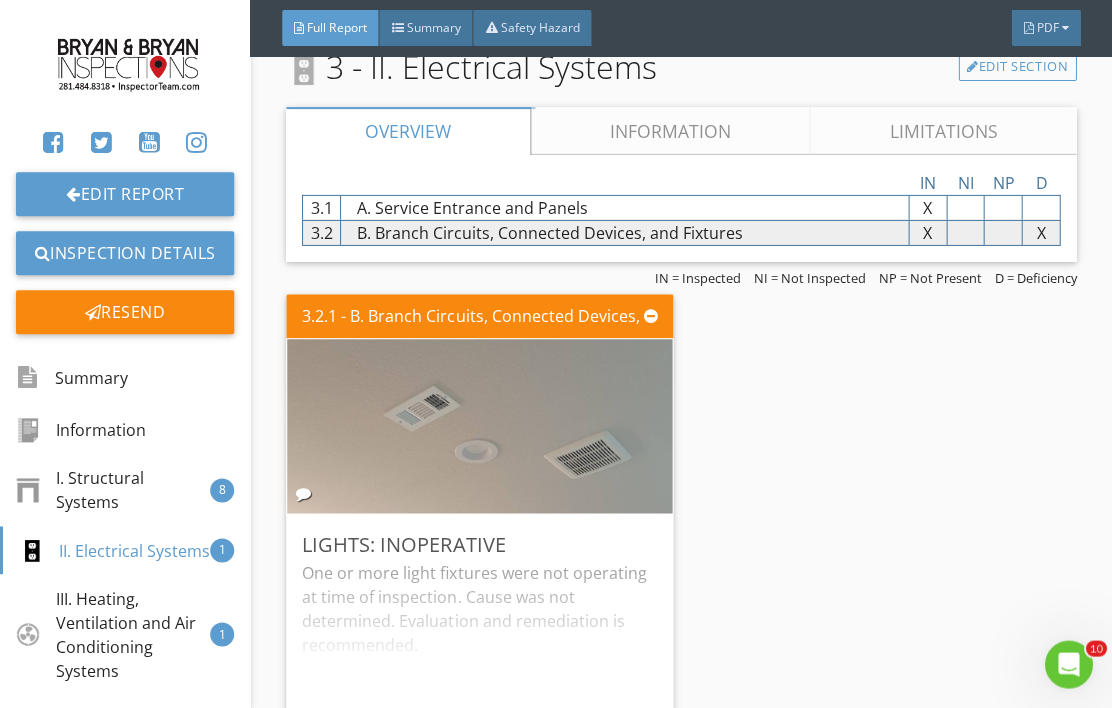 scroll, scrollTop: 4124, scrollLeft: 0, axis: vertical 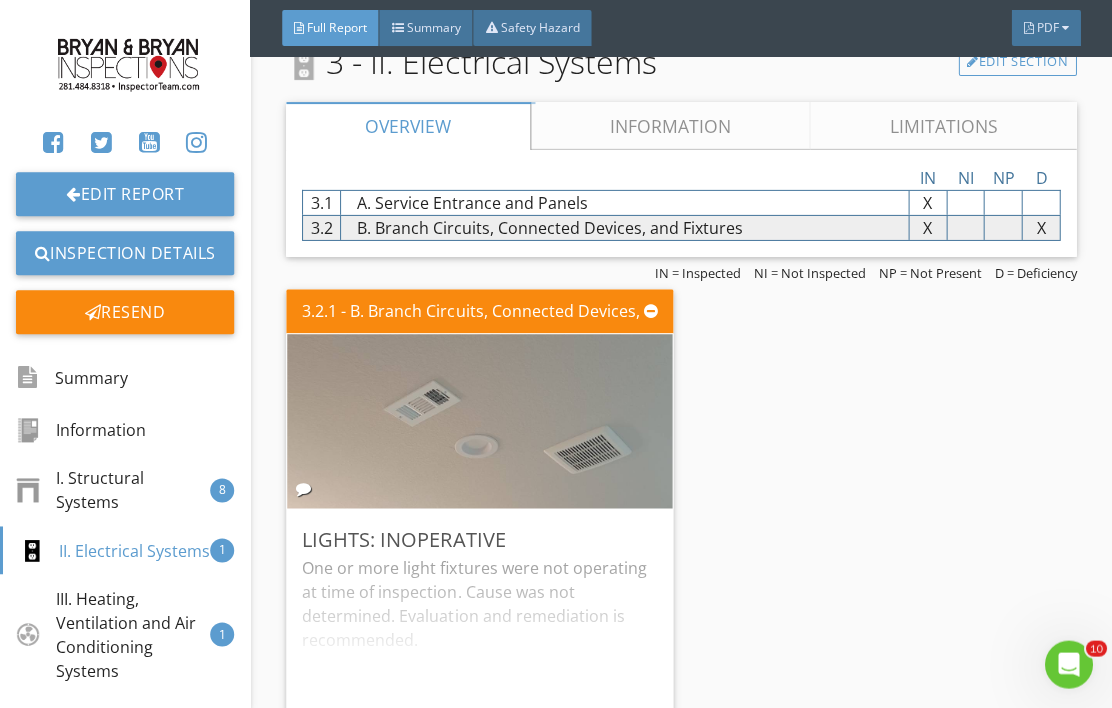 click at bounding box center [480, 421] 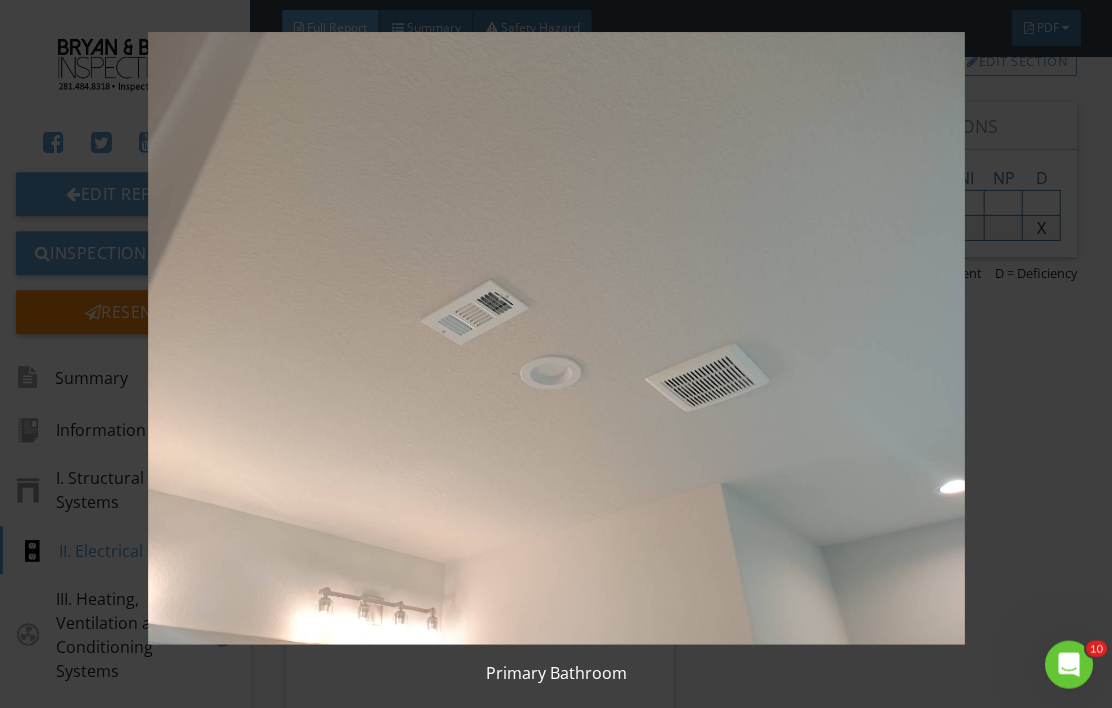 click at bounding box center (556, 338) 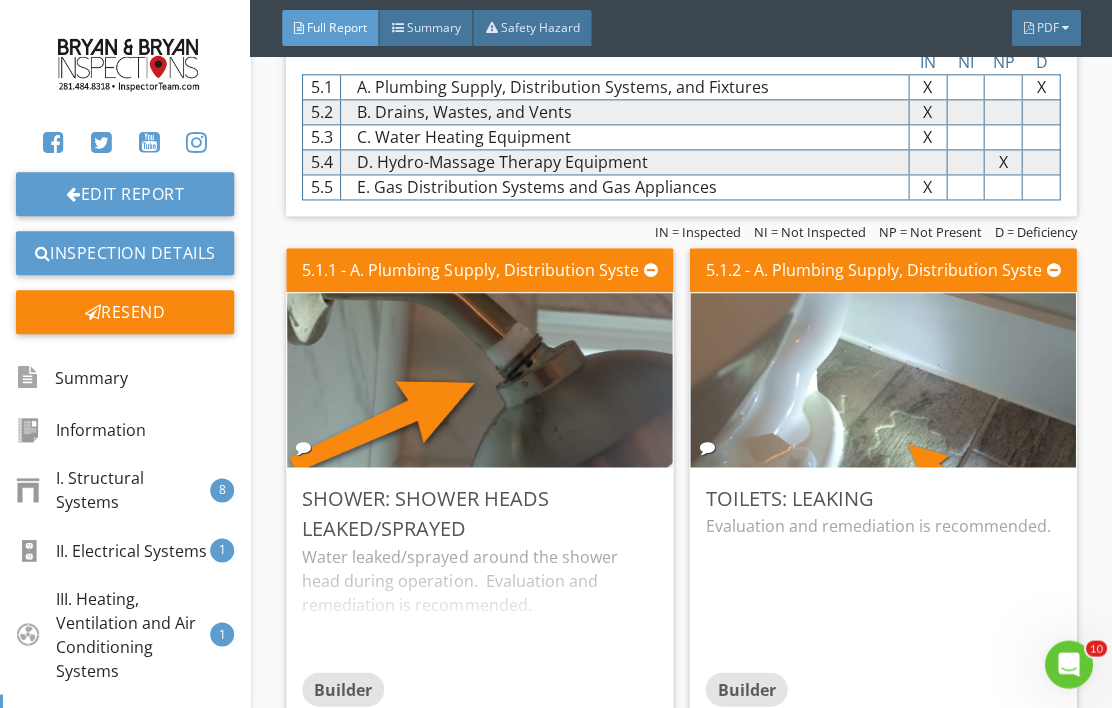 scroll, scrollTop: 5856, scrollLeft: 0, axis: vertical 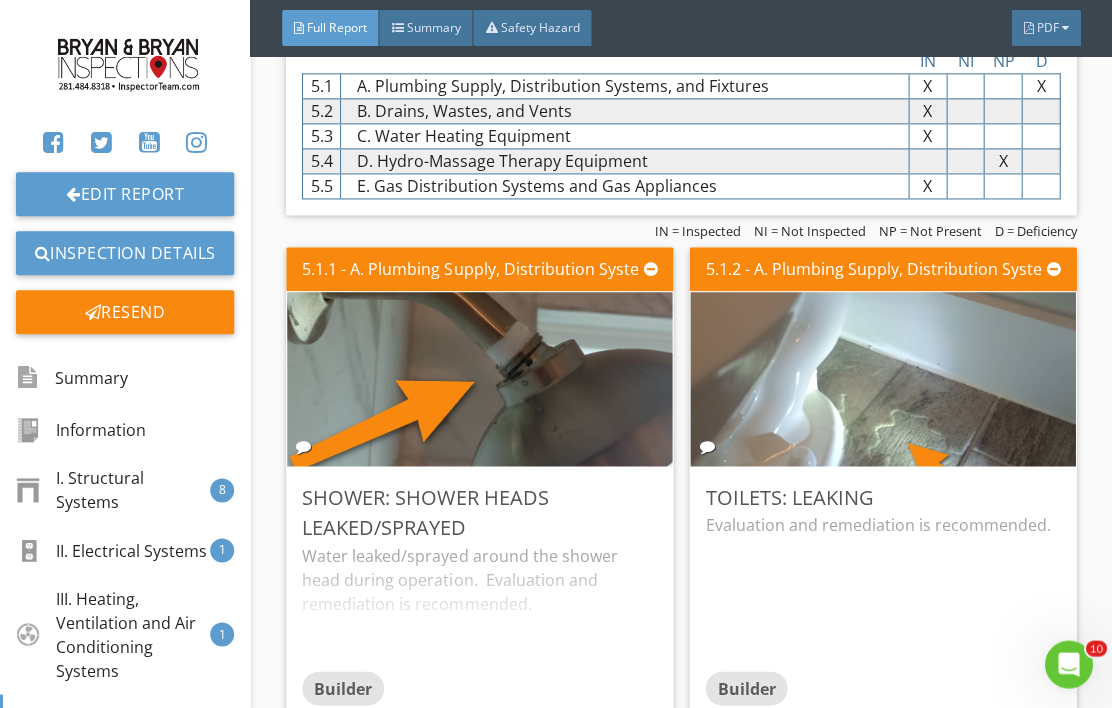 click at bounding box center [480, 379] 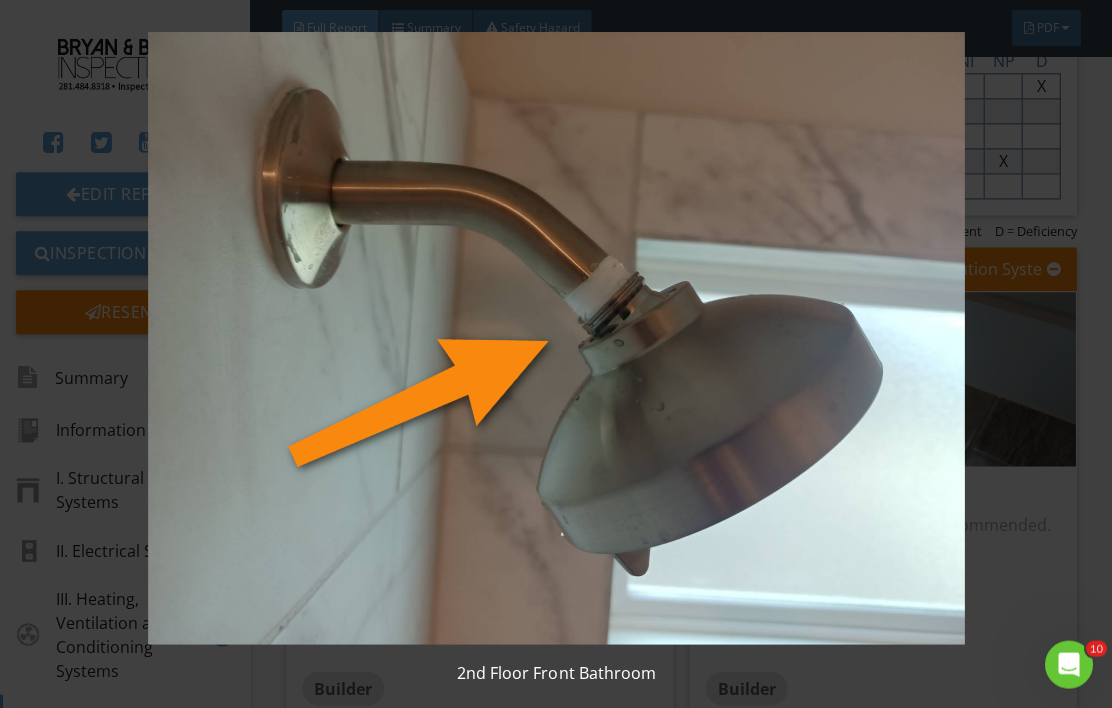 click at bounding box center [556, 338] 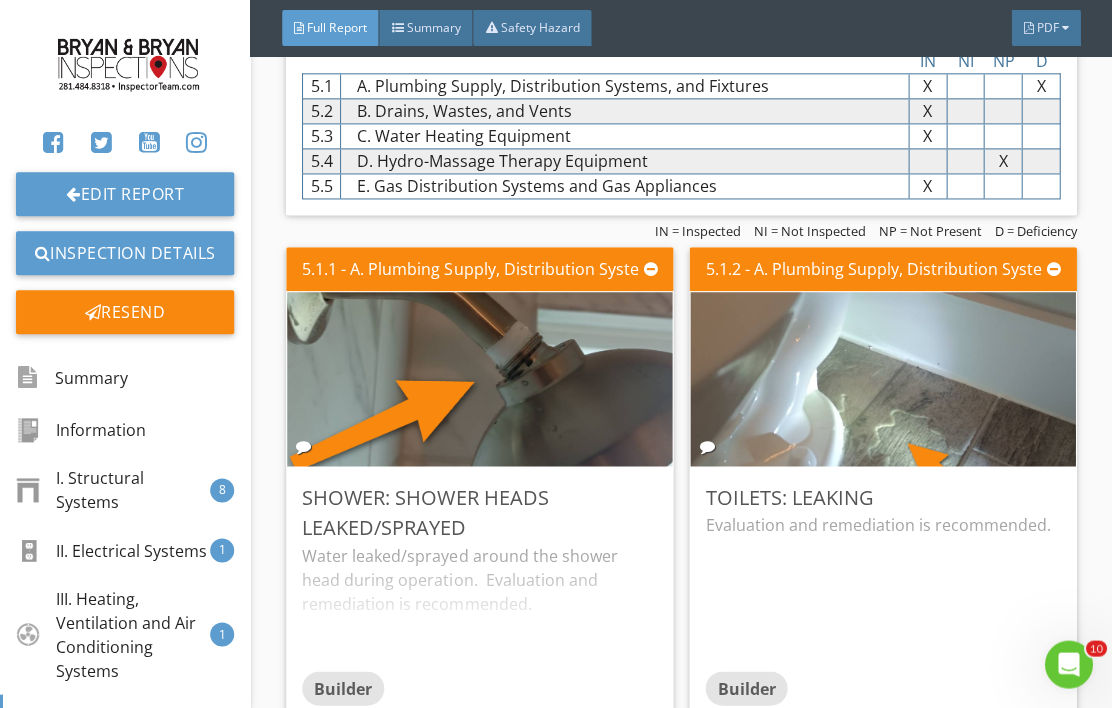 click at bounding box center [883, 379] 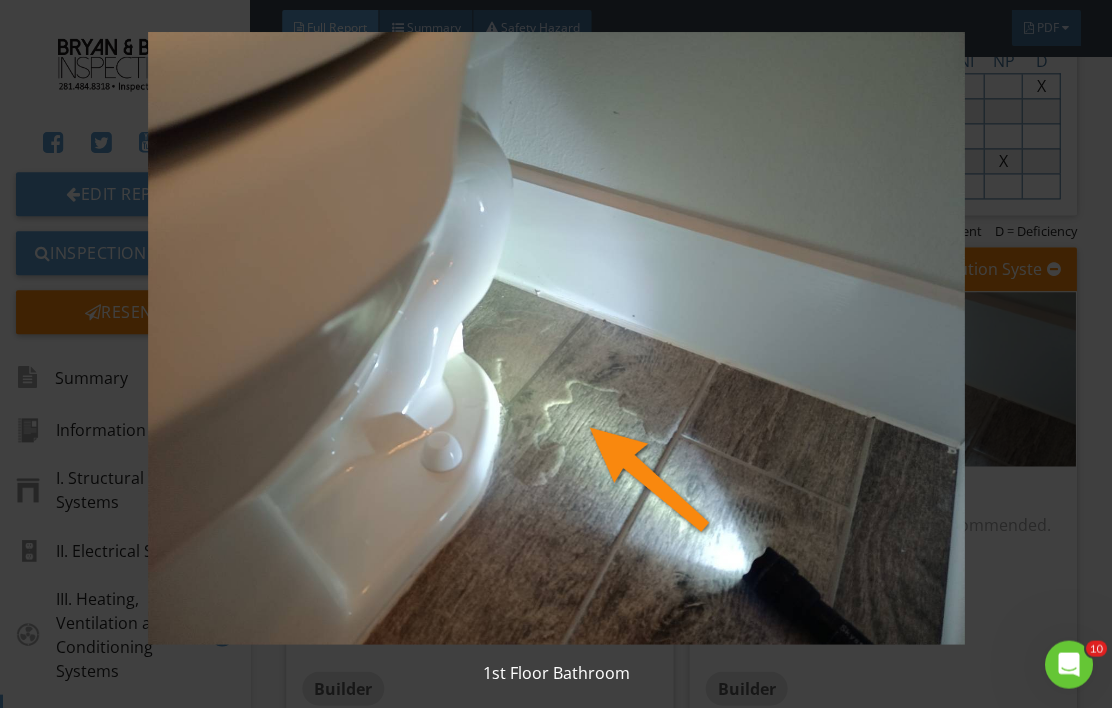 click at bounding box center (556, 338) 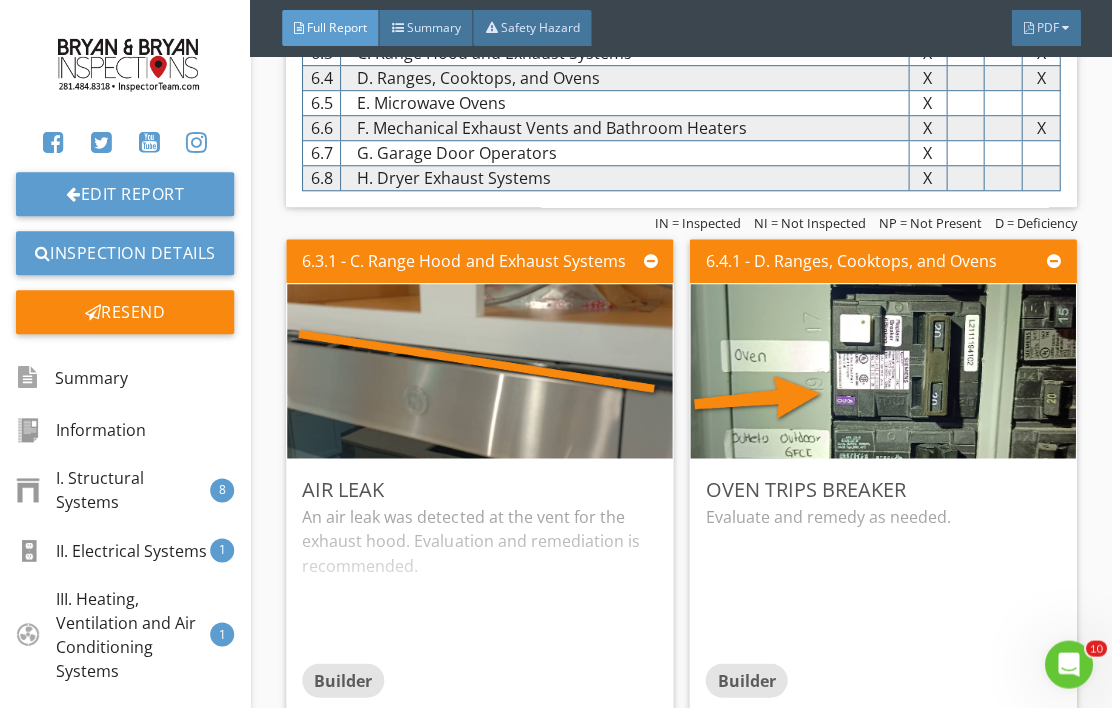 scroll, scrollTop: 6780, scrollLeft: 0, axis: vertical 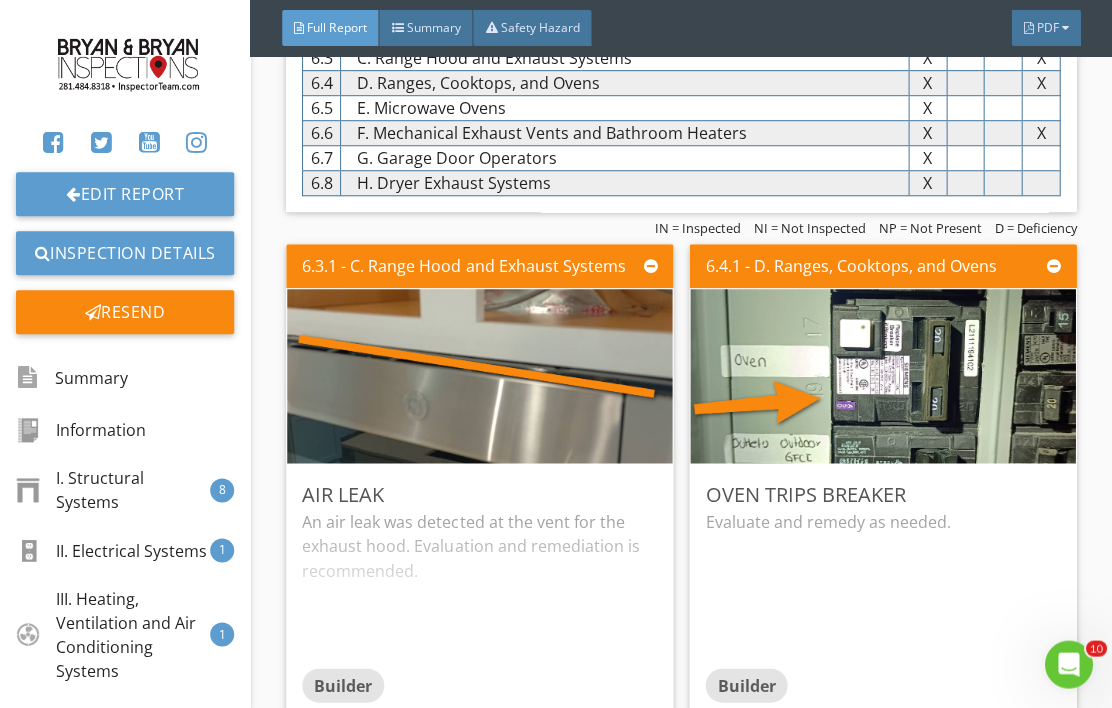 click at bounding box center (883, 376) 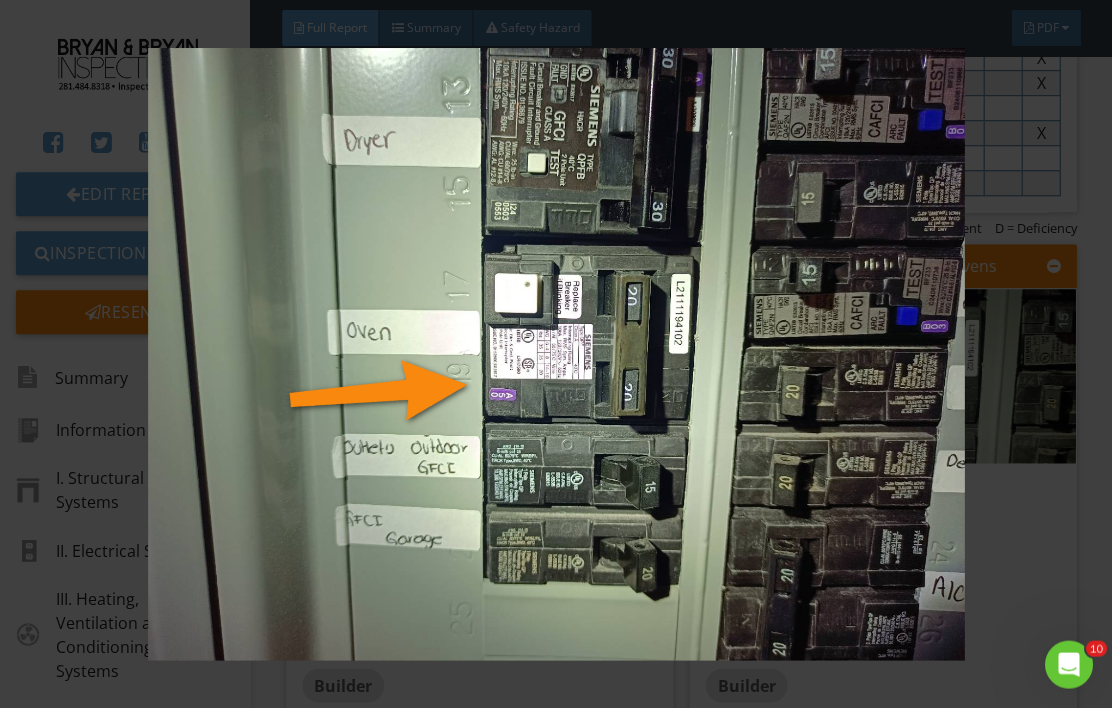 click at bounding box center (556, 354) 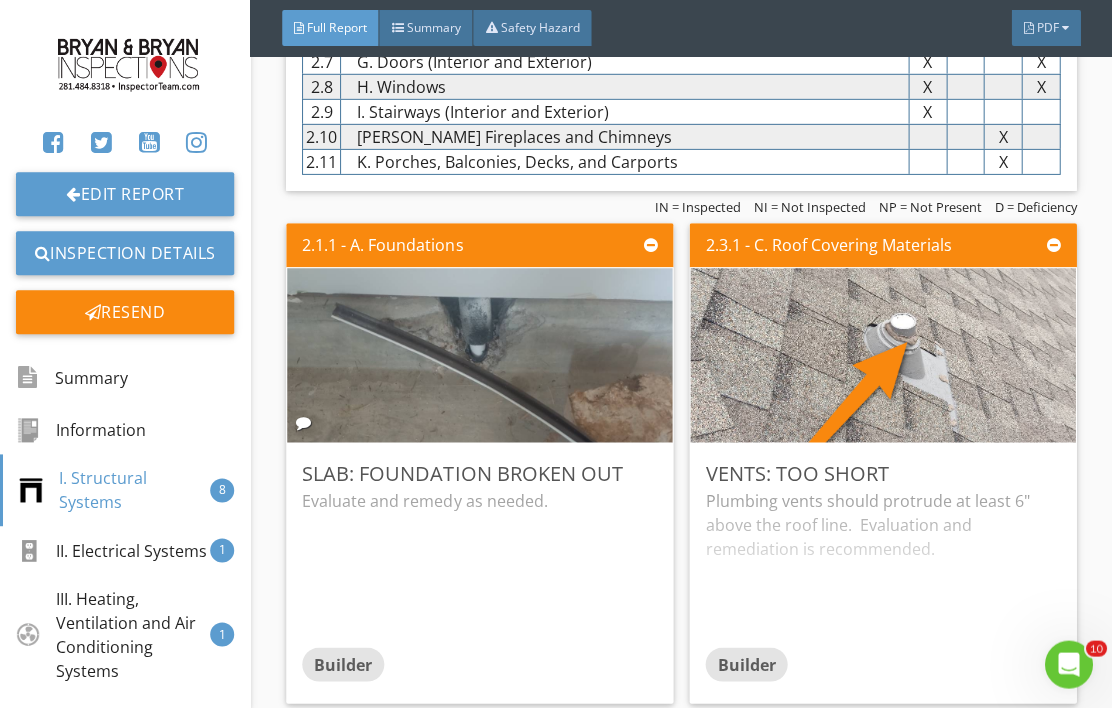 scroll, scrollTop: 1930, scrollLeft: 0, axis: vertical 